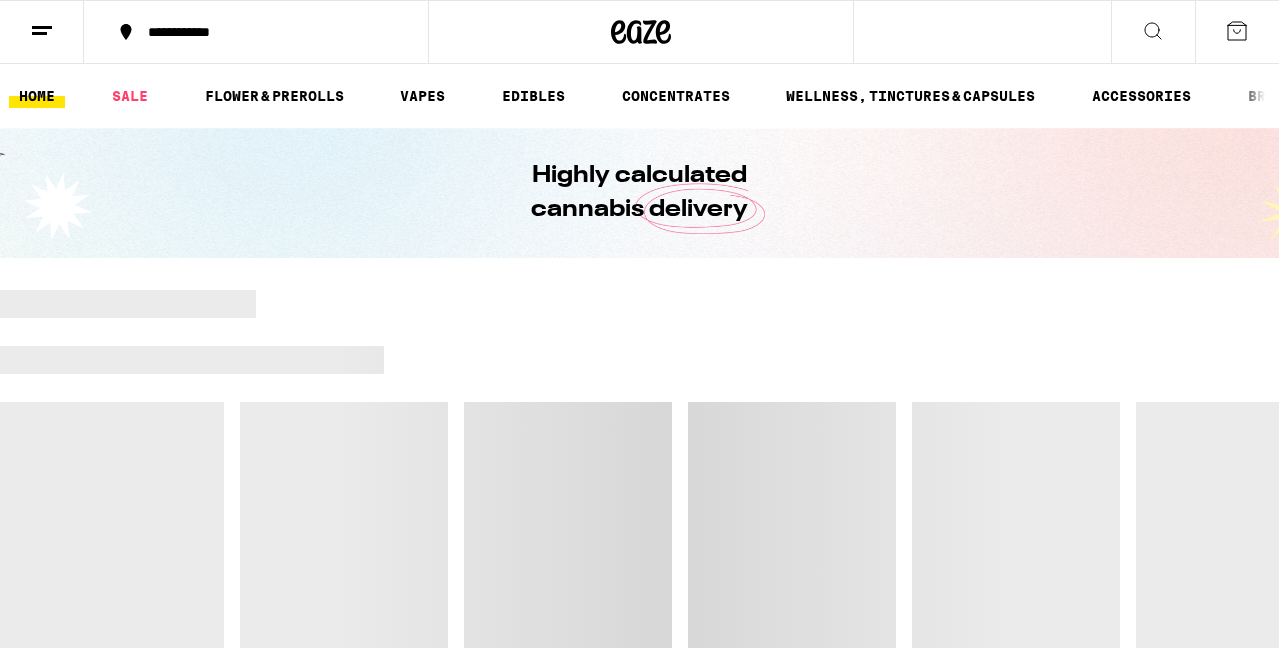 scroll, scrollTop: 0, scrollLeft: 0, axis: both 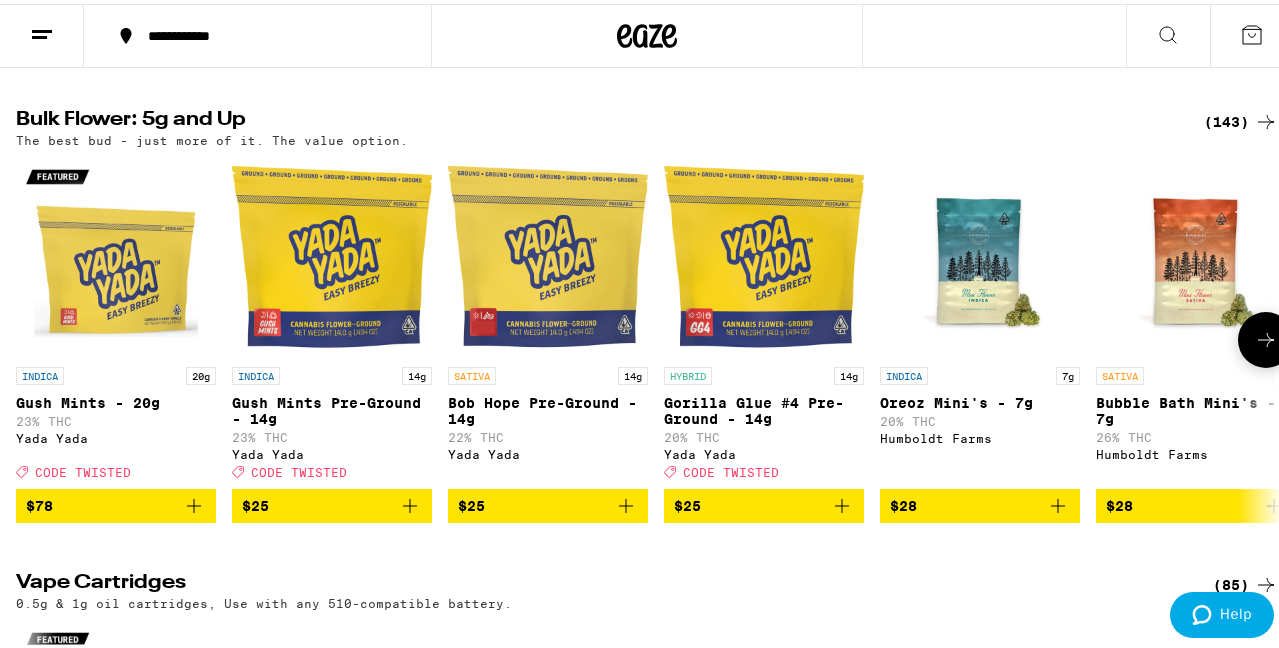 click 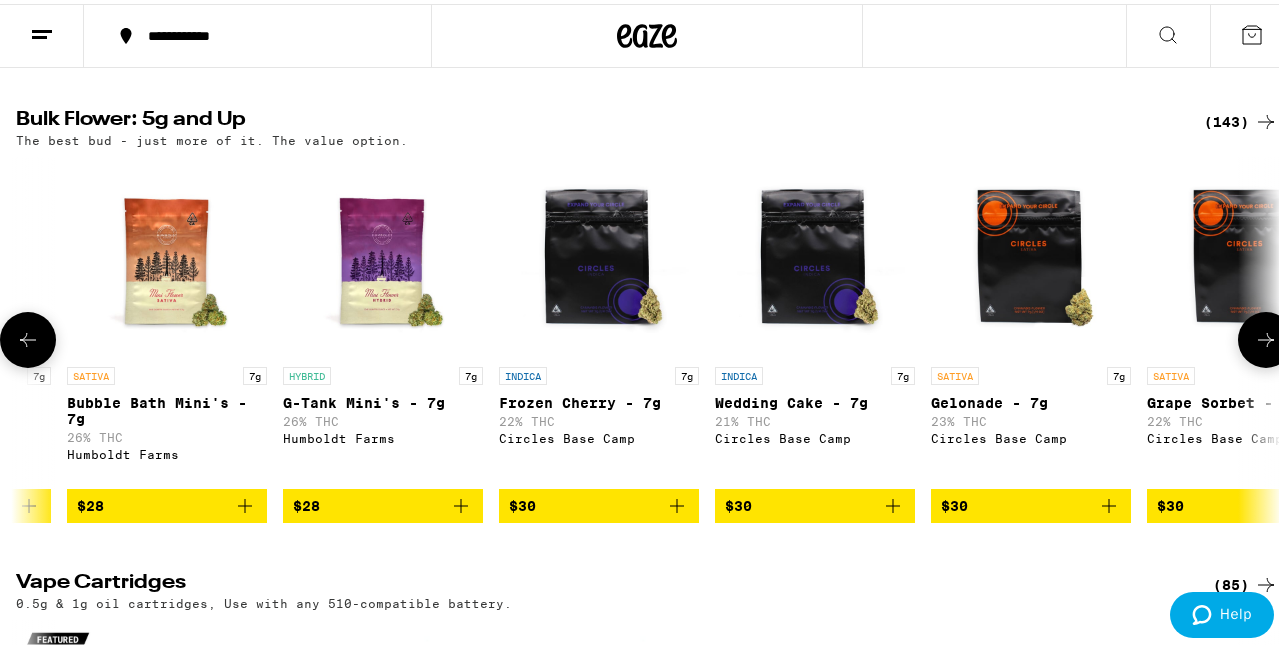 click 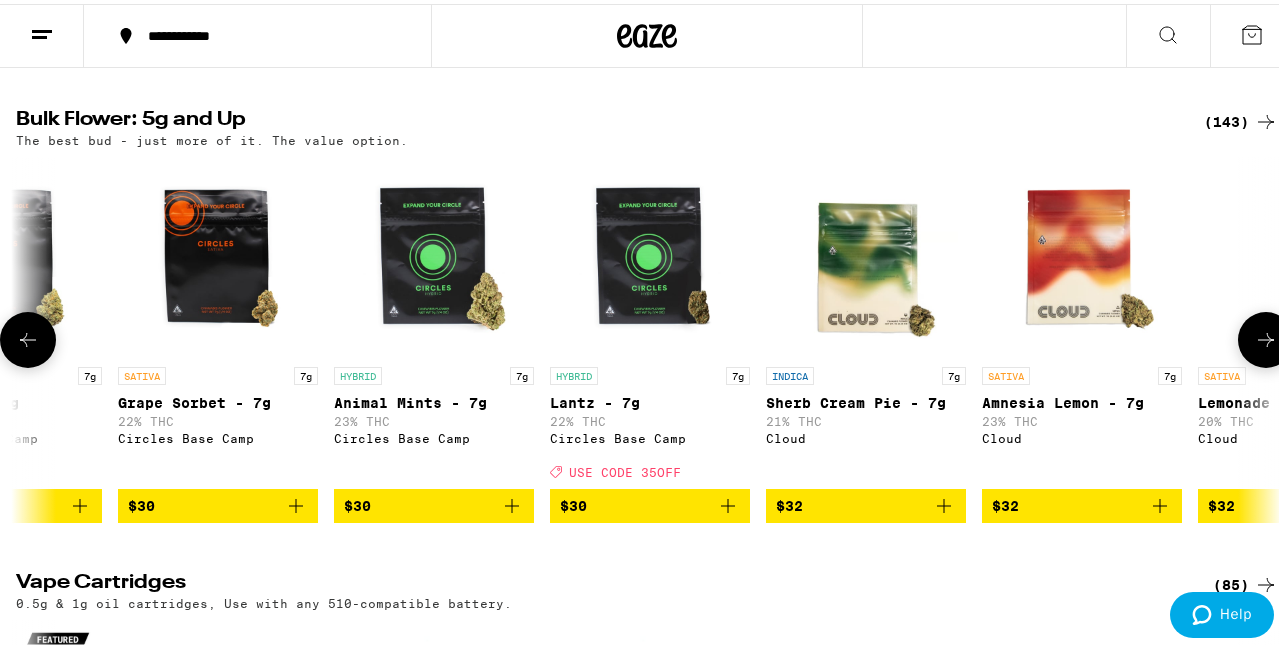 click 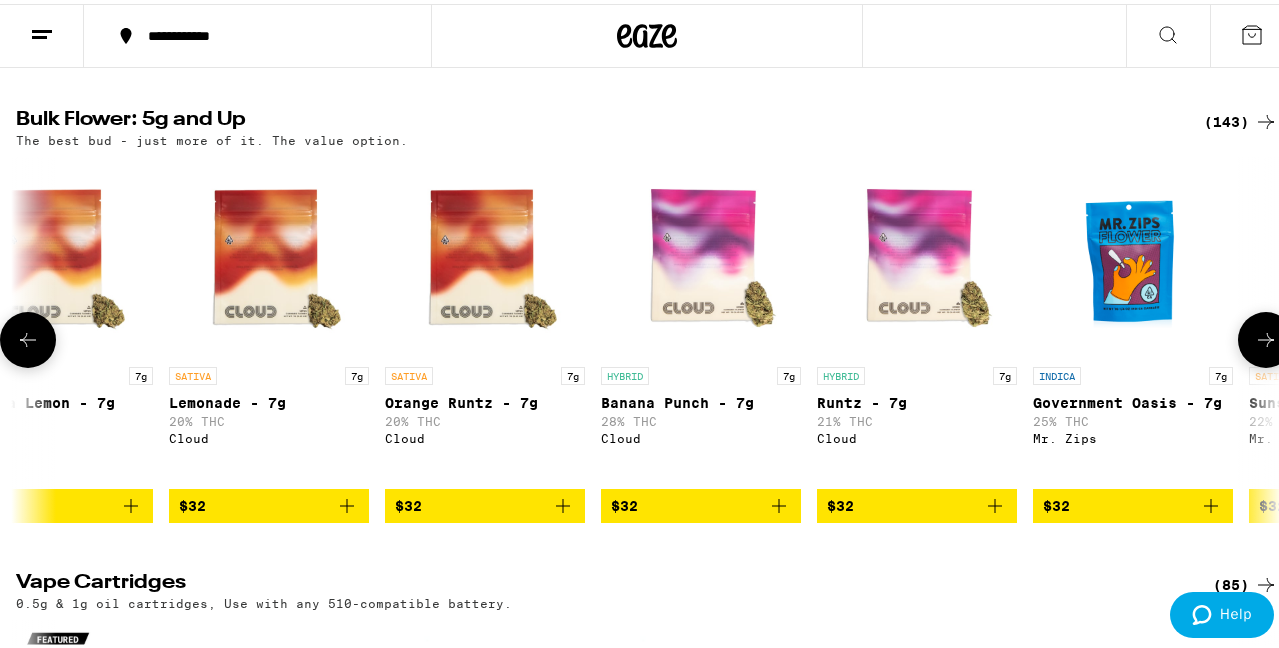 click 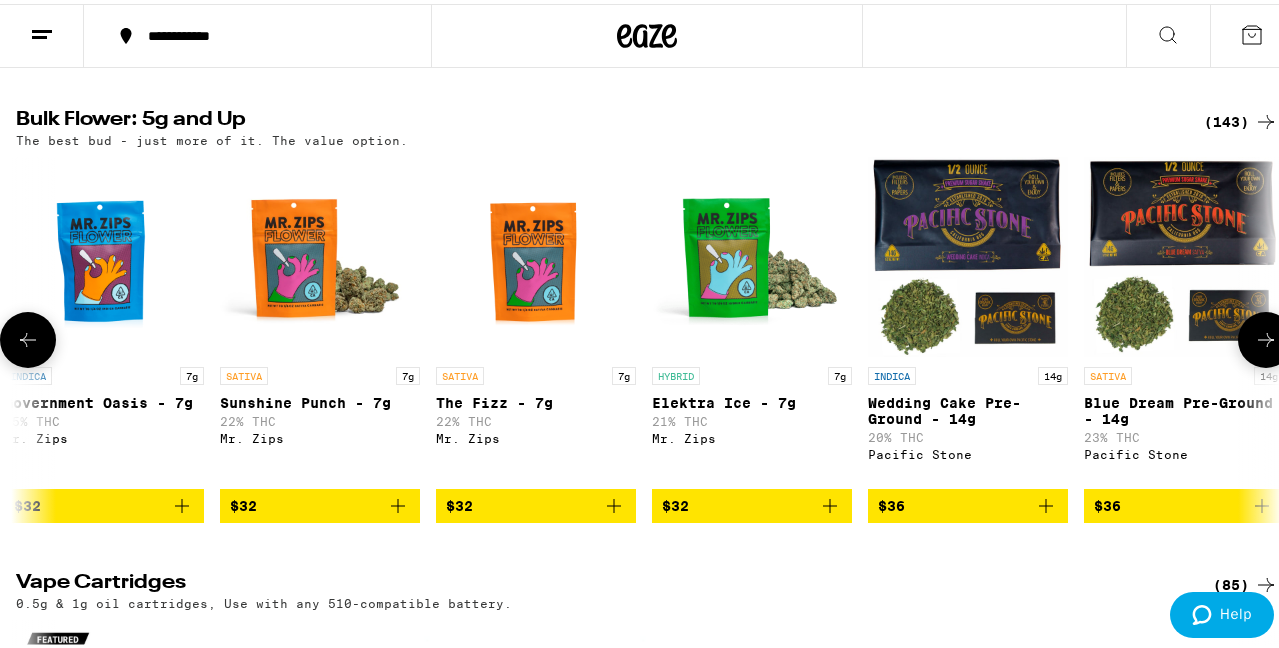click 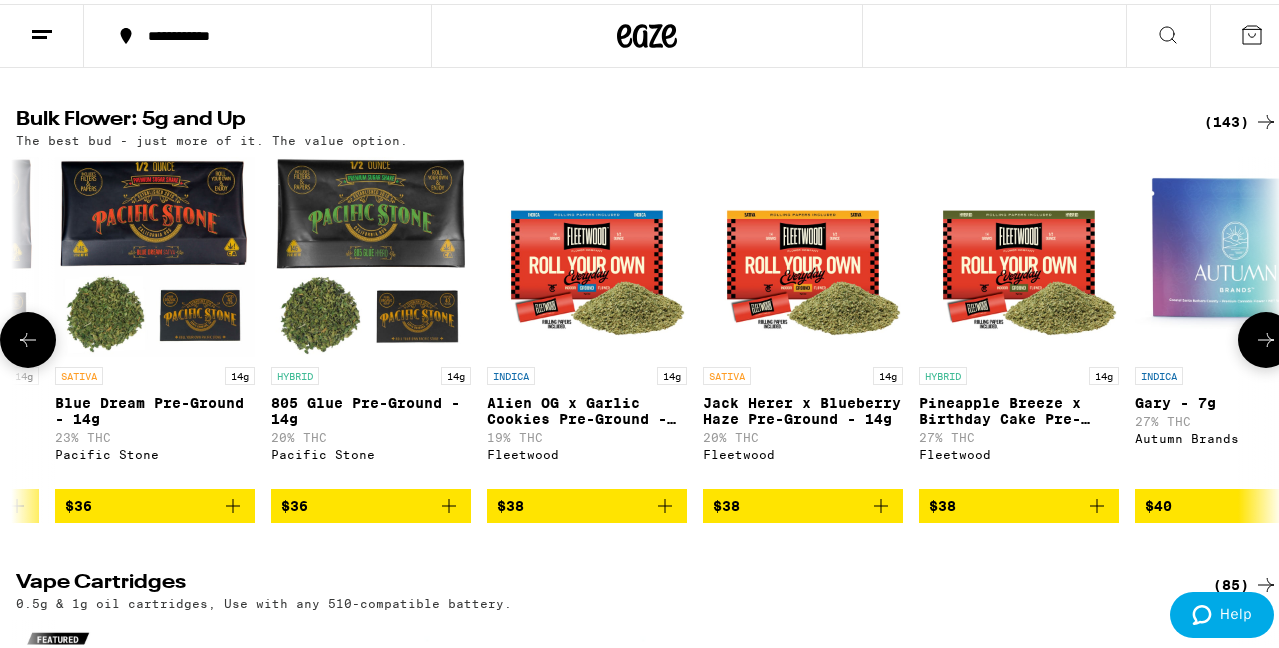 click 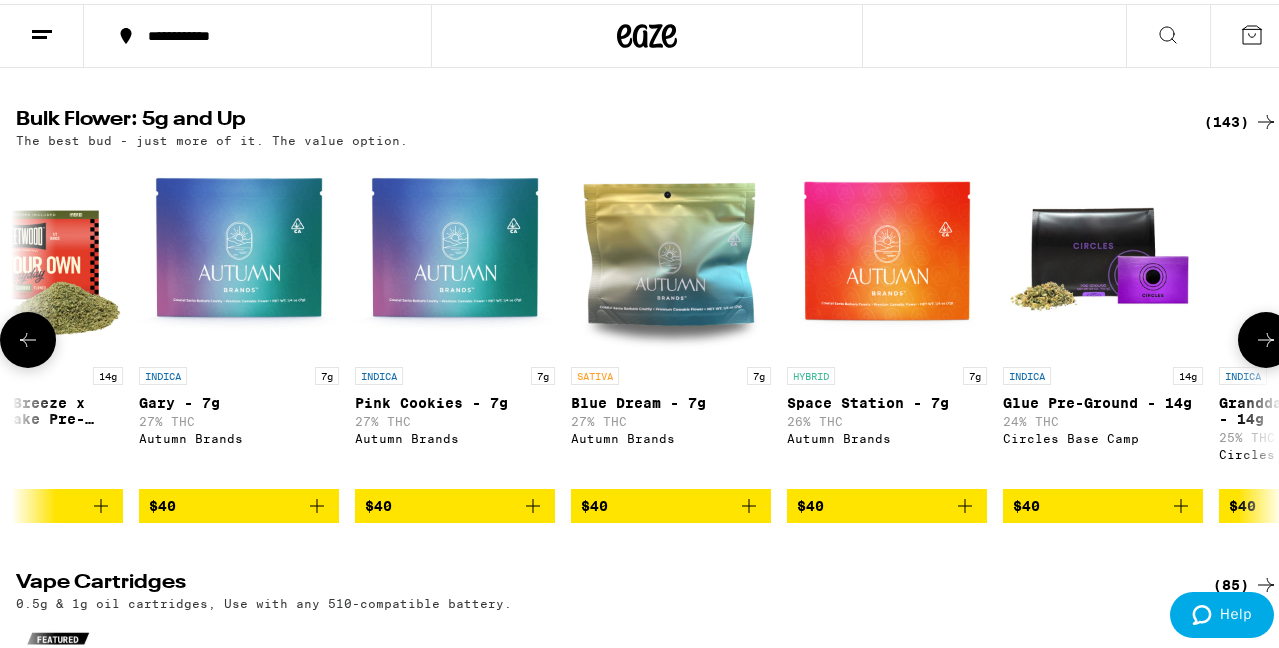 scroll, scrollTop: 0, scrollLeft: 6174, axis: horizontal 